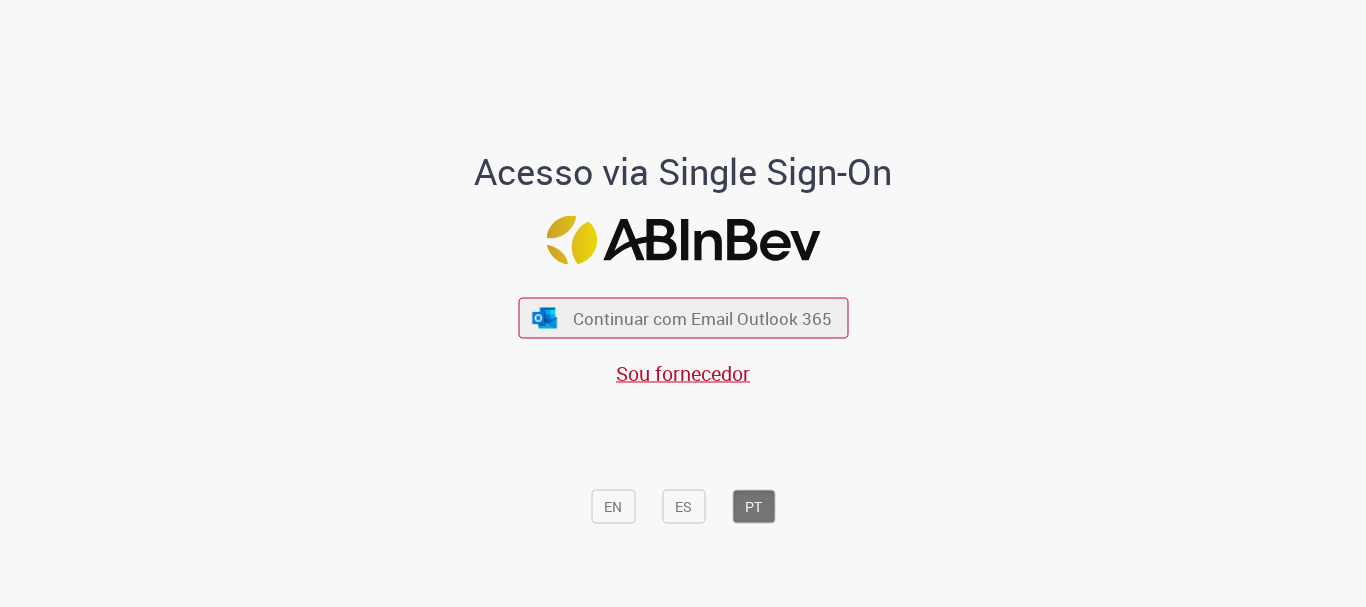 scroll, scrollTop: 0, scrollLeft: 0, axis: both 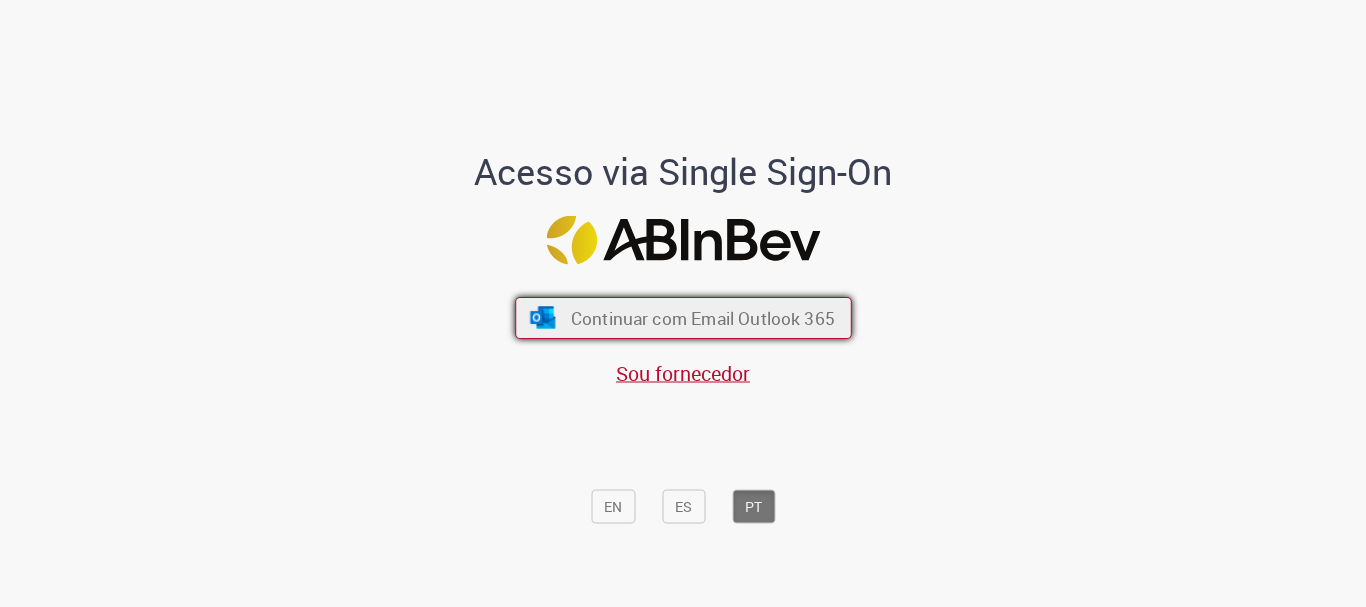 click on "Continuar com Email Outlook 365" at bounding box center (683, 318) 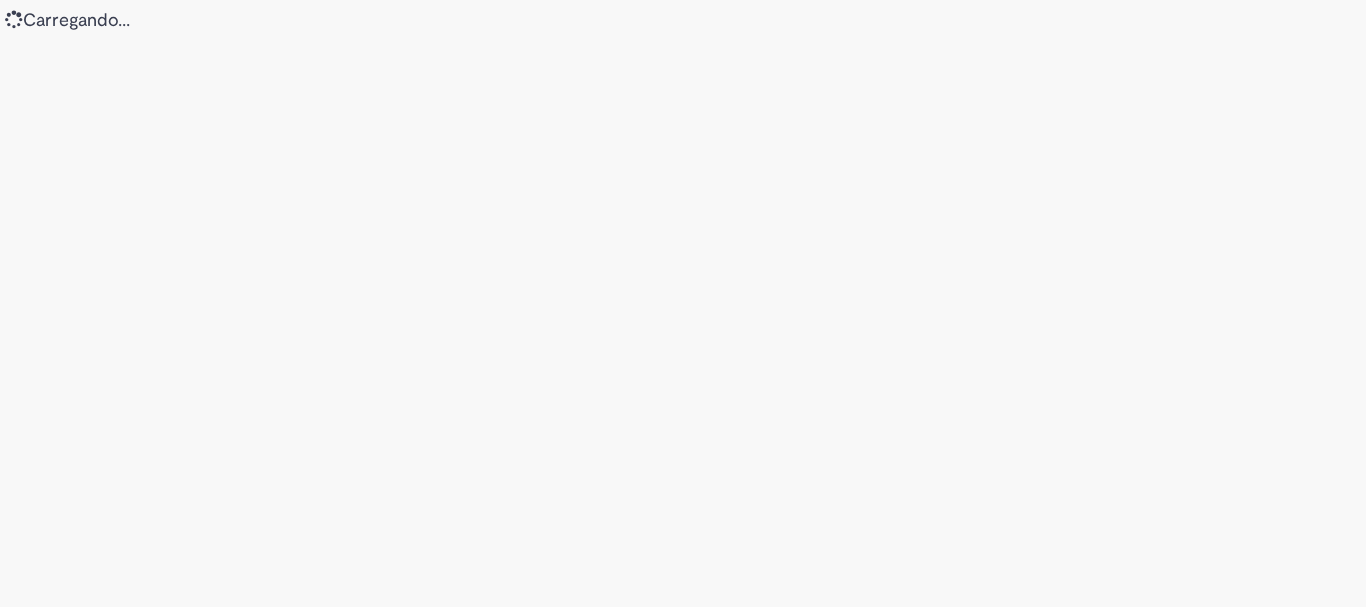 scroll, scrollTop: 0, scrollLeft: 0, axis: both 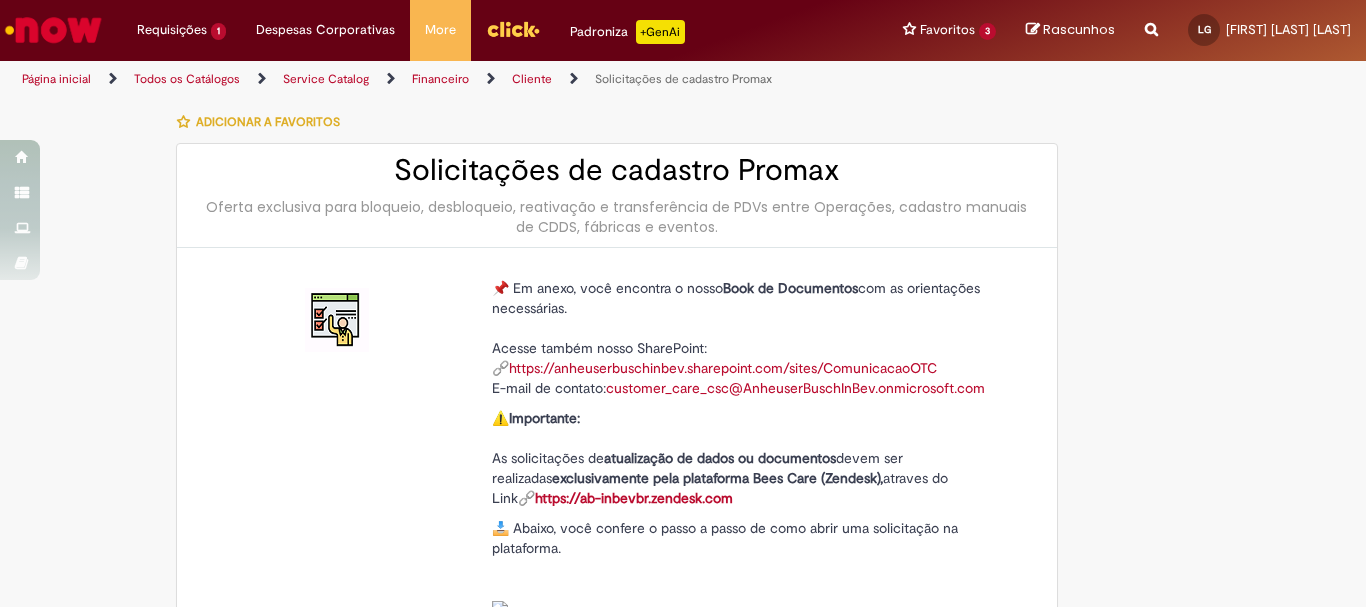 type on "********" 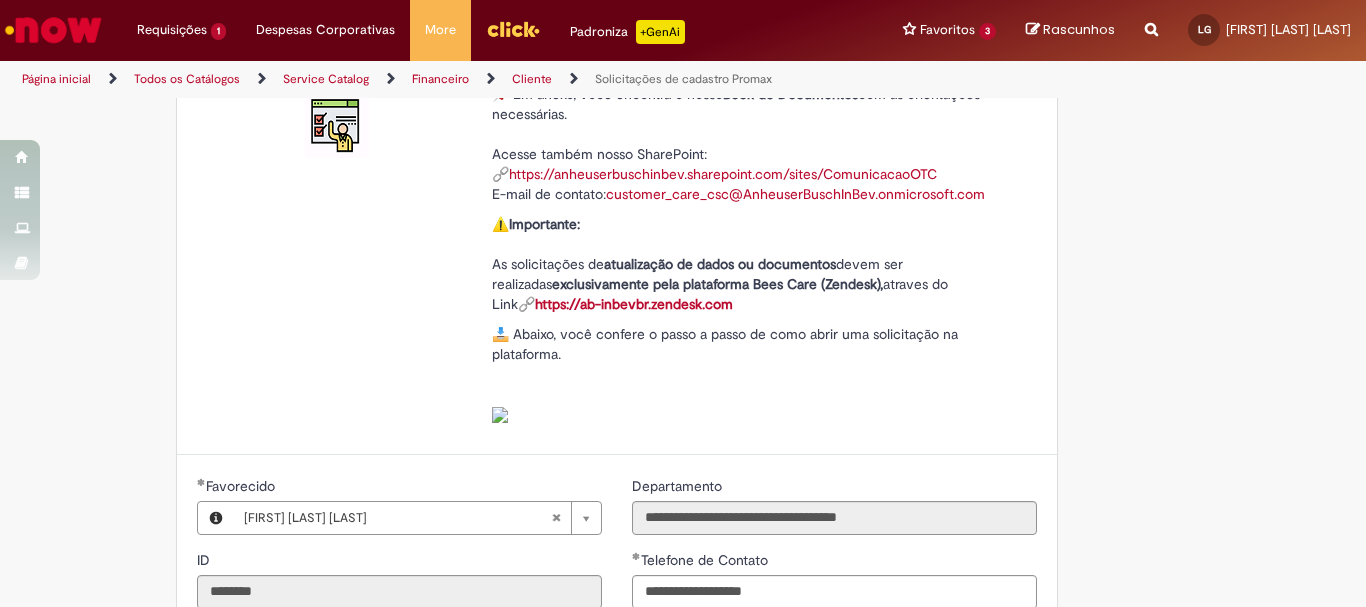 scroll, scrollTop: 0, scrollLeft: 0, axis: both 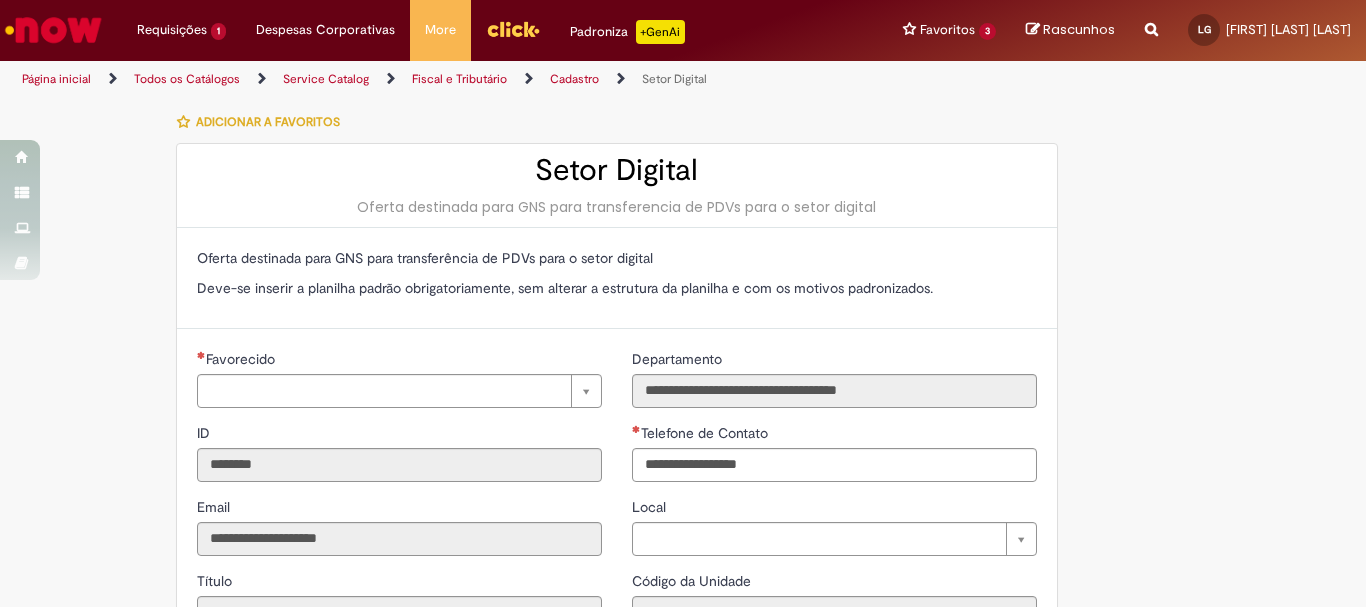 type on "**********" 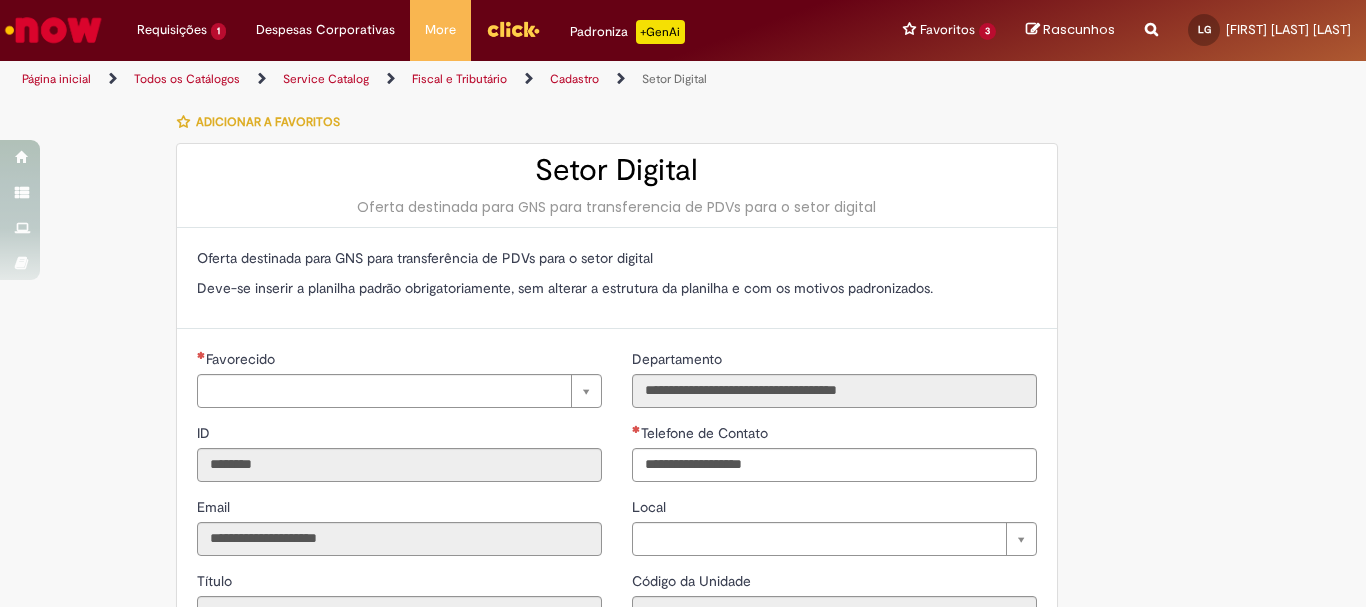 type on "**********" 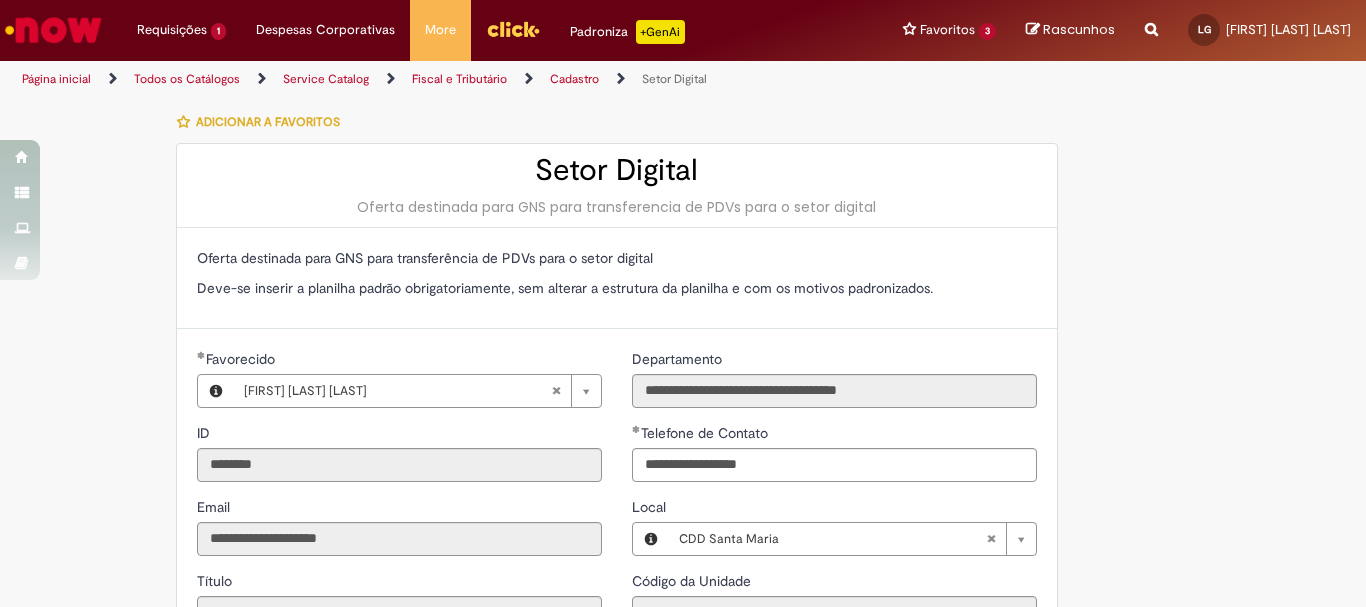 type on "**********" 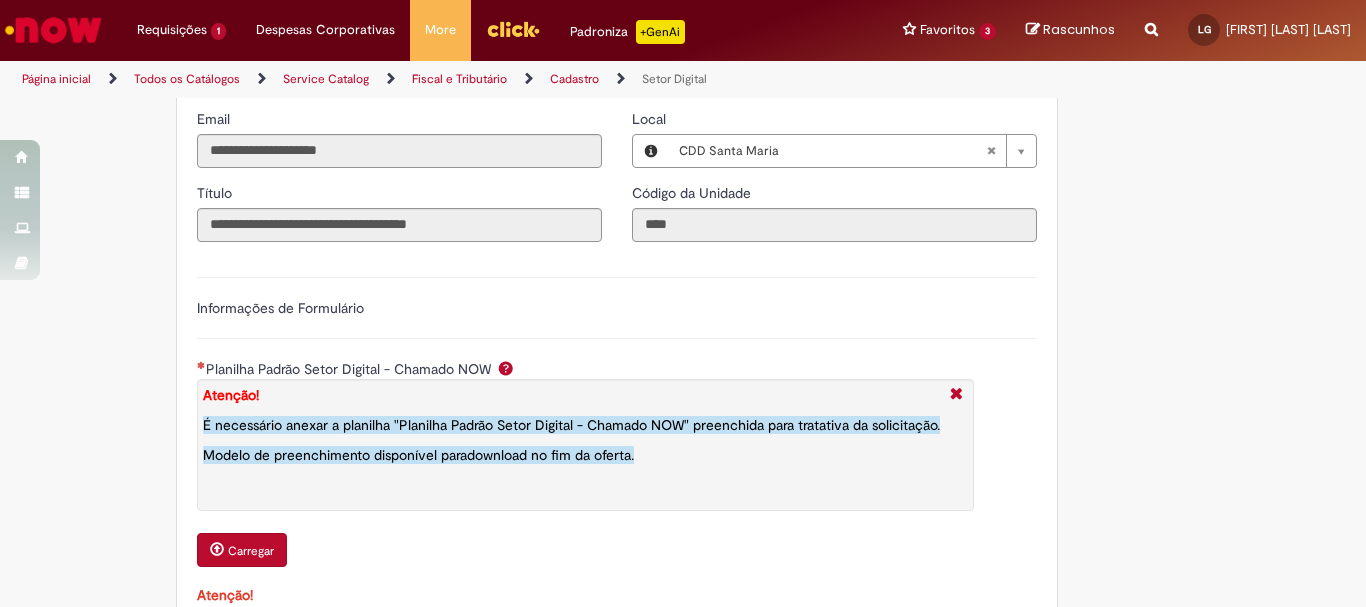 scroll, scrollTop: 583, scrollLeft: 0, axis: vertical 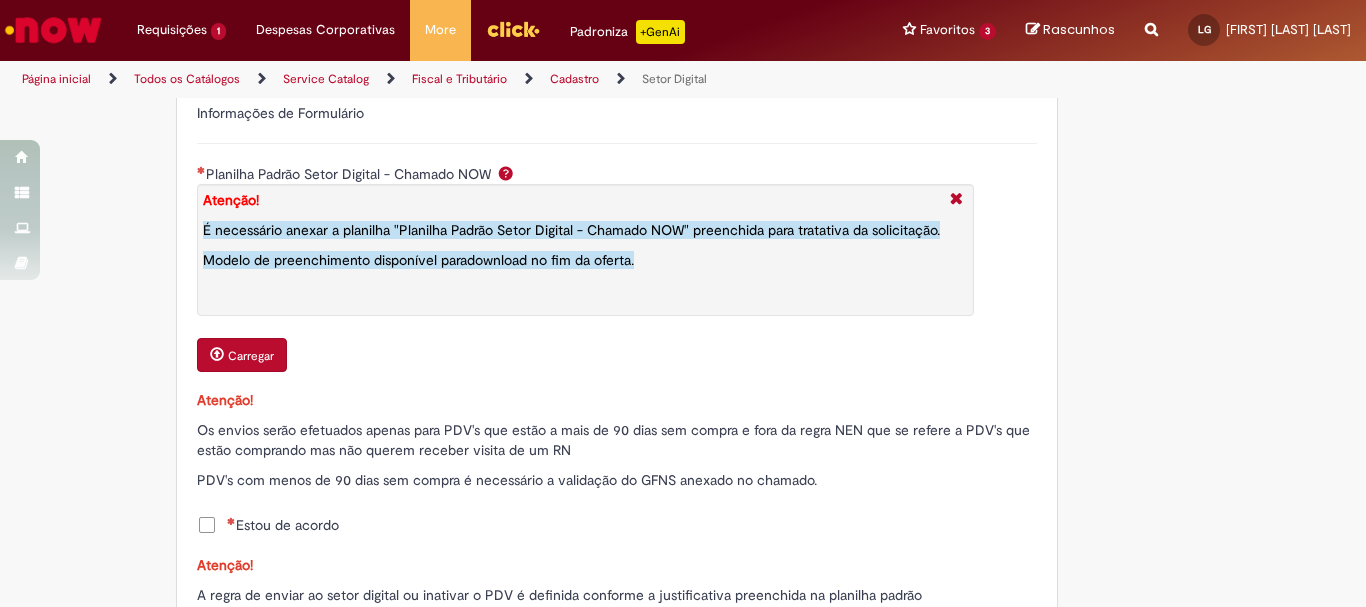 click on "Carregar" at bounding box center (251, 356) 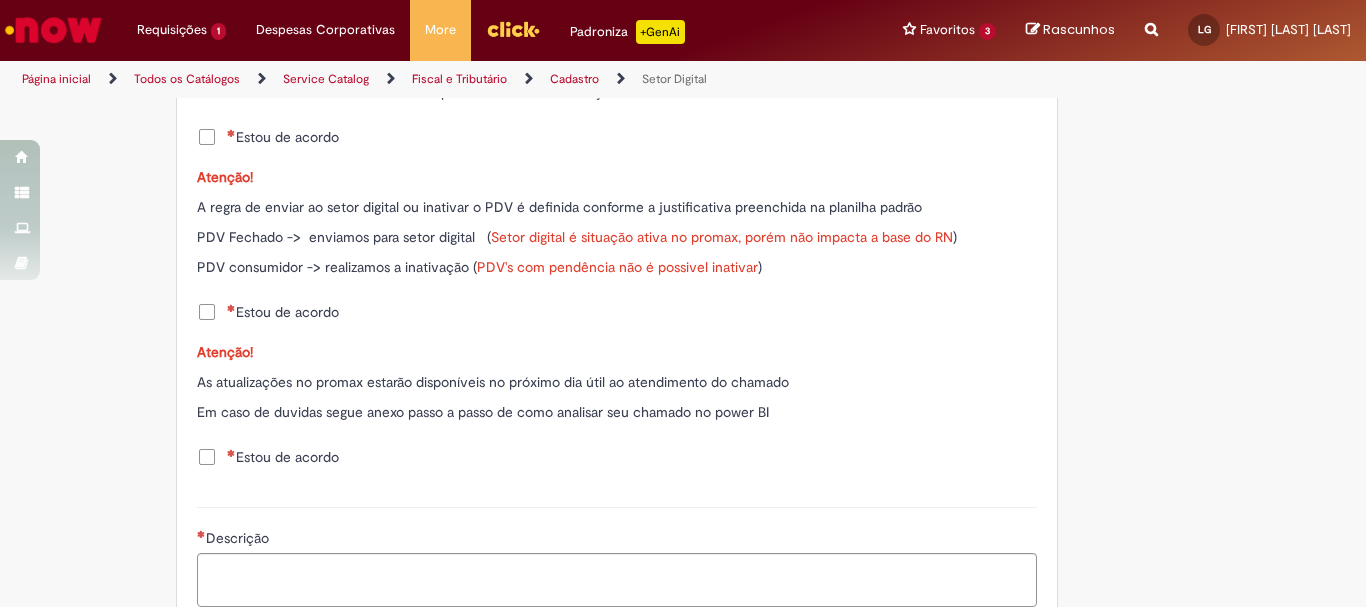 scroll, scrollTop: 1338, scrollLeft: 0, axis: vertical 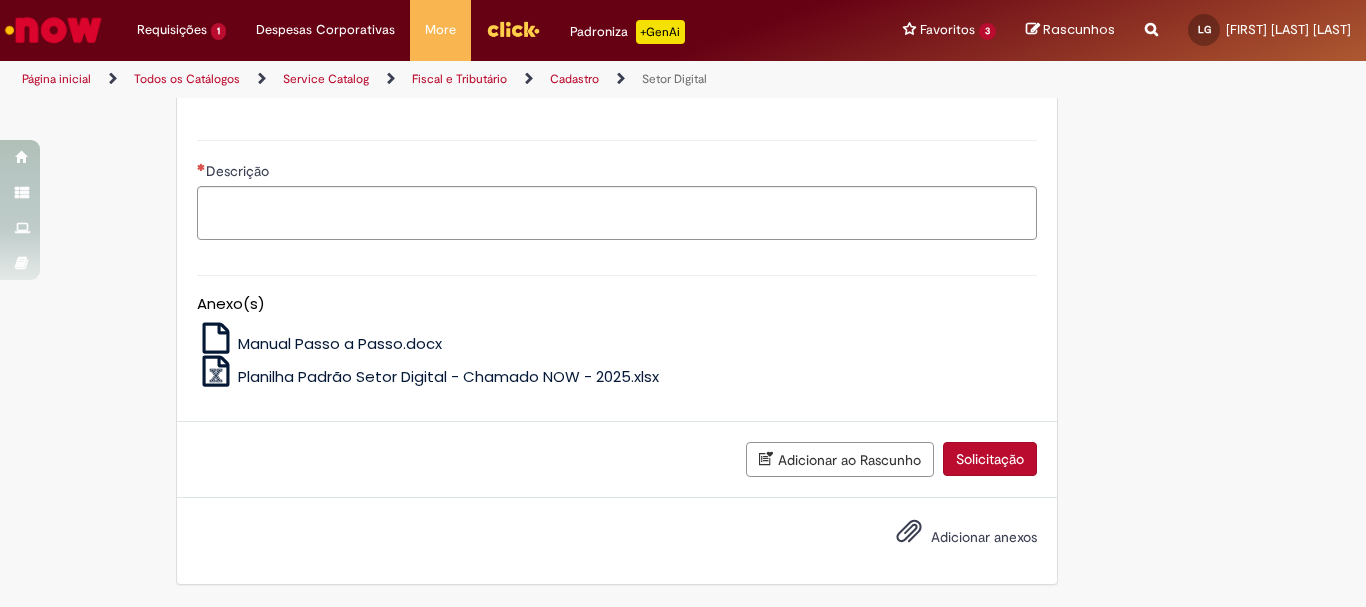 drag, startPoint x: 1135, startPoint y: 35, endPoint x: 1113, endPoint y: 63, distance: 35.608986 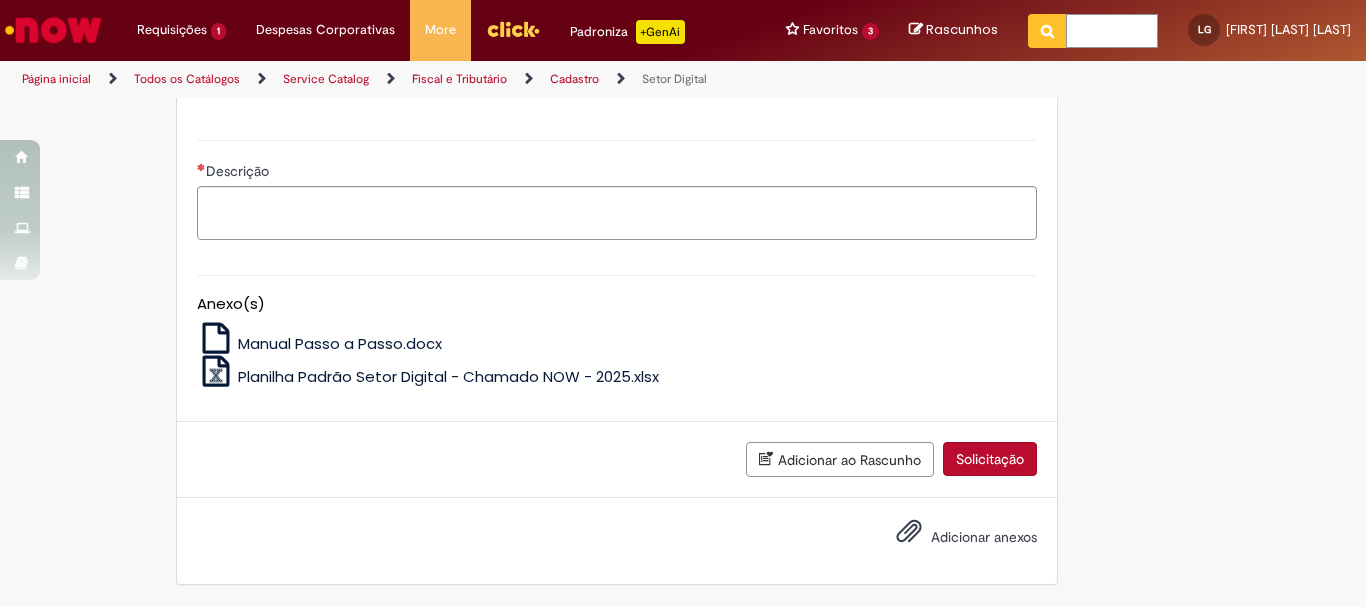click at bounding box center [1112, 31] 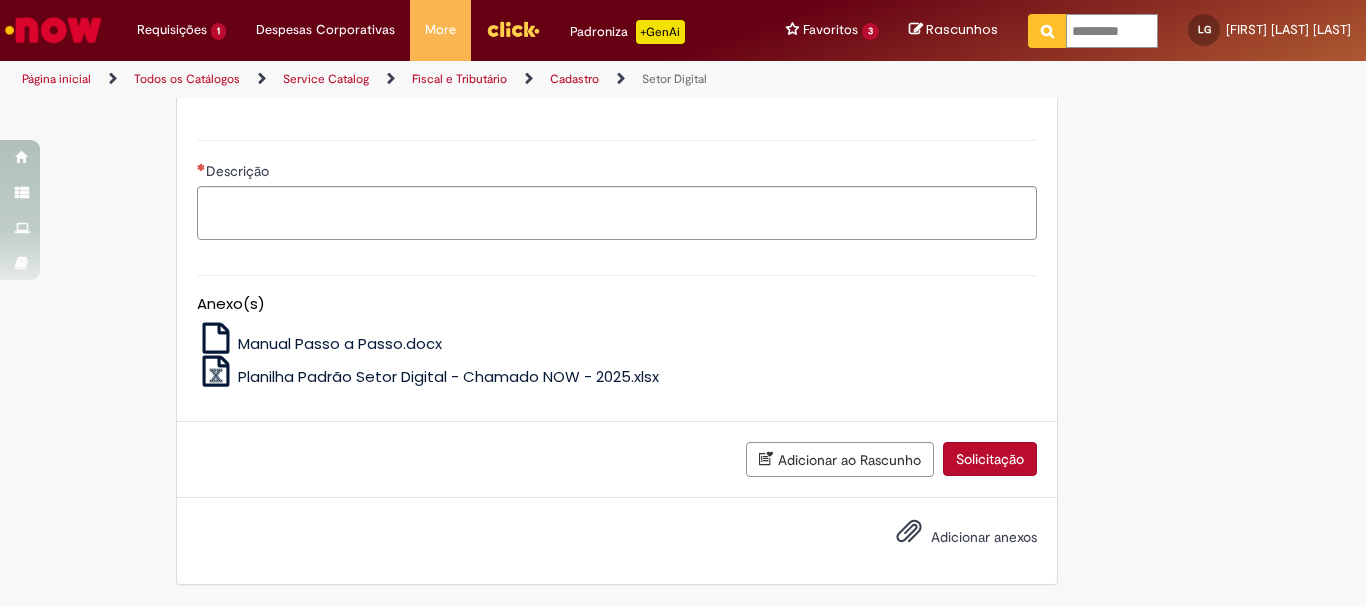 type on "**********" 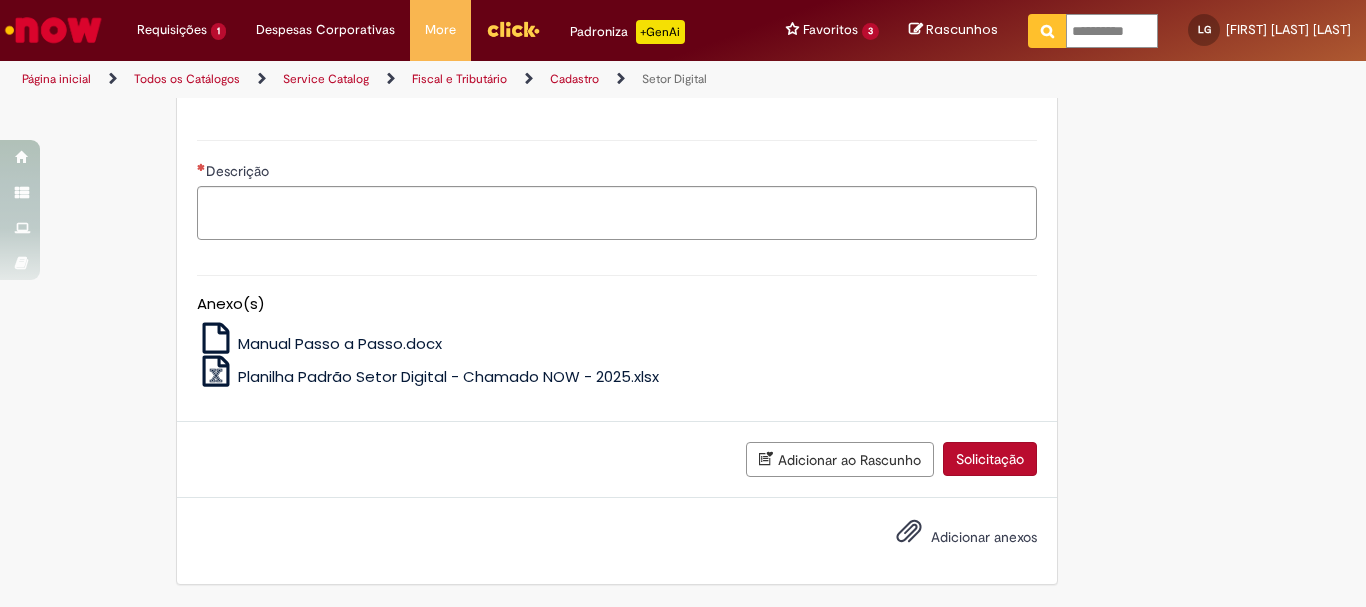 click at bounding box center [1047, 31] 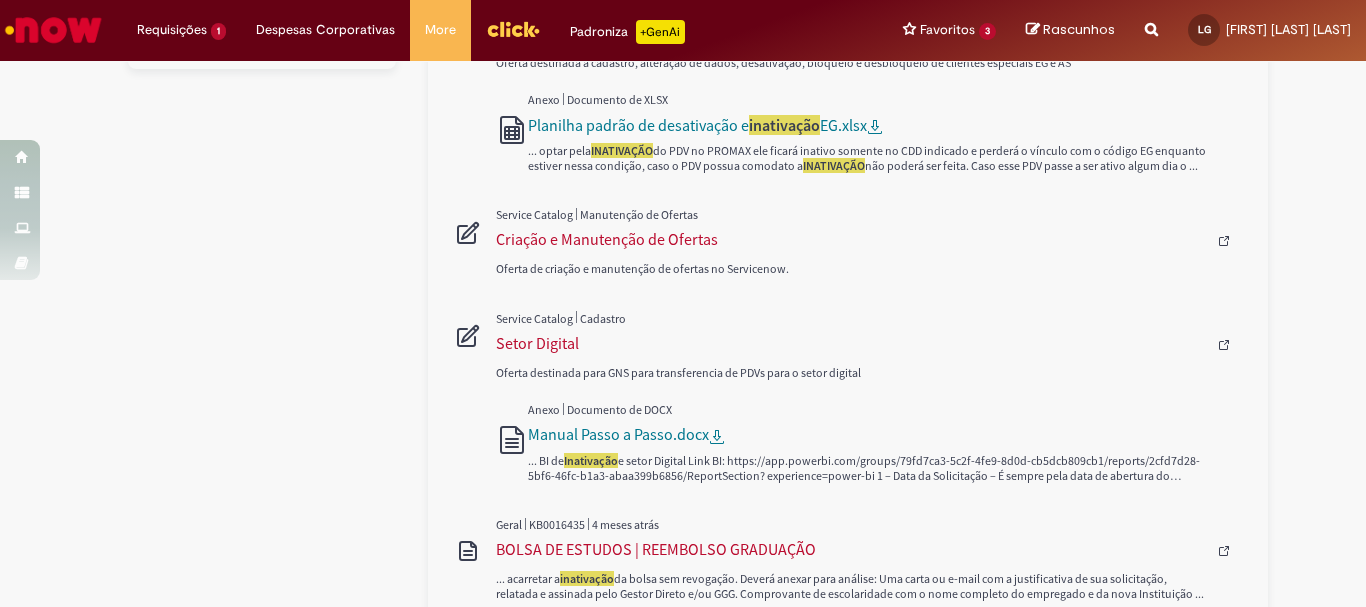 scroll, scrollTop: 777, scrollLeft: 0, axis: vertical 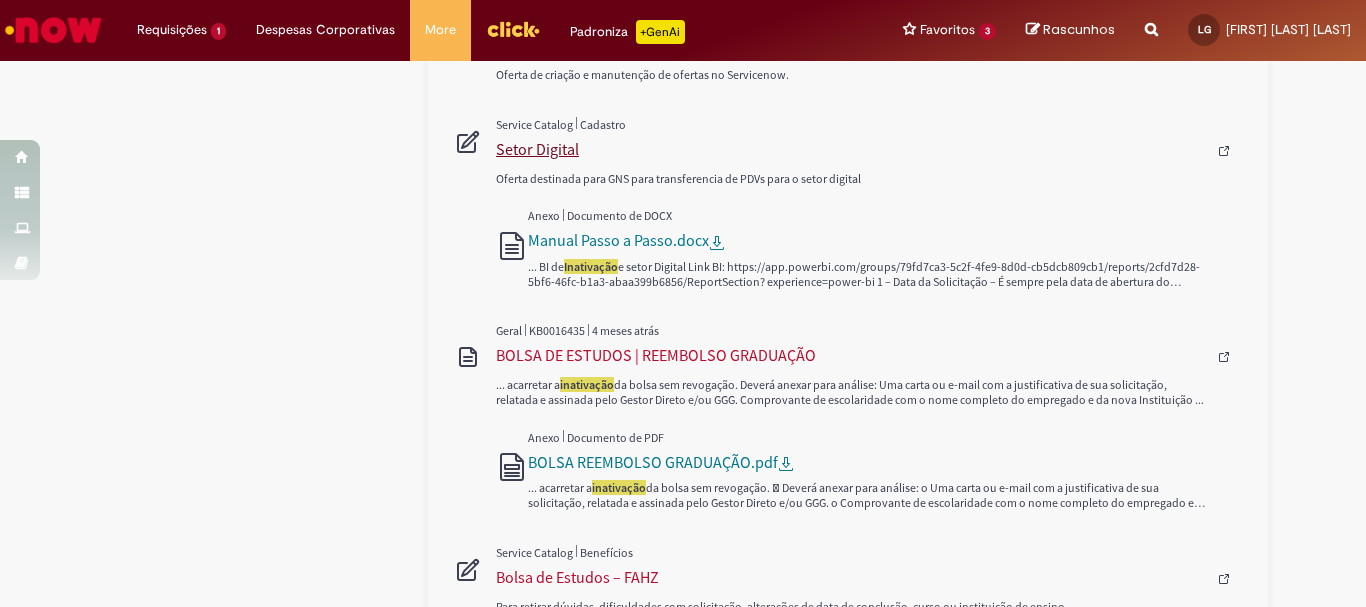 click on "Setor Digital" at bounding box center (851, 149) 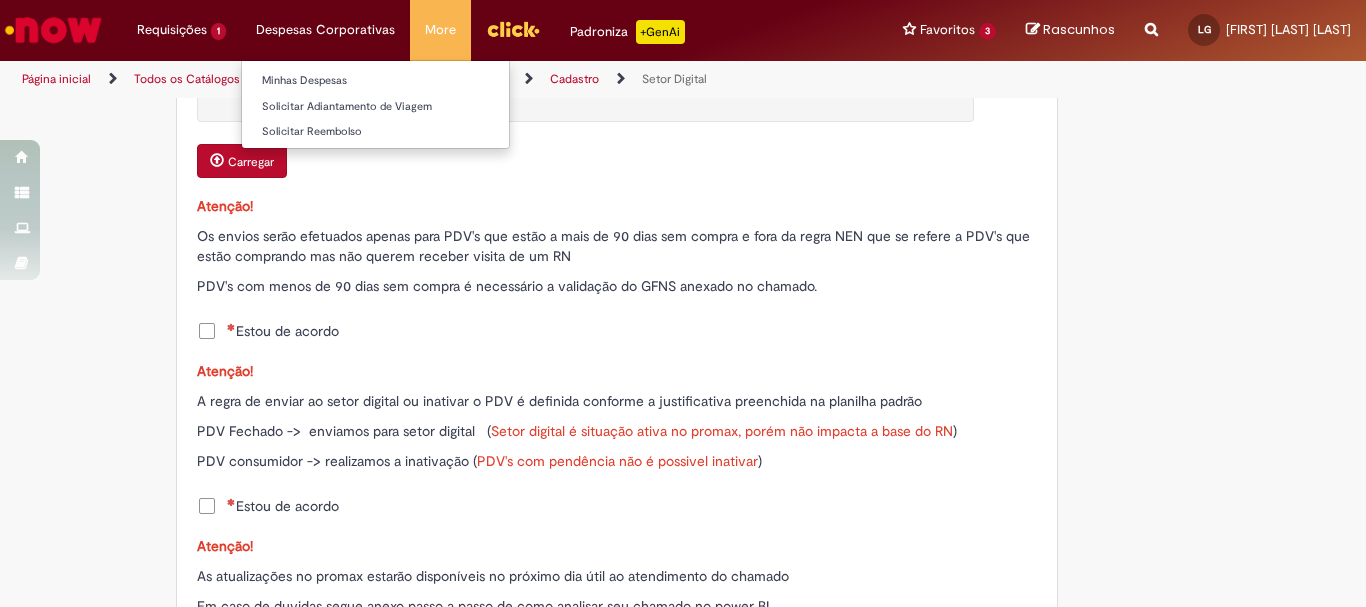 type on "********" 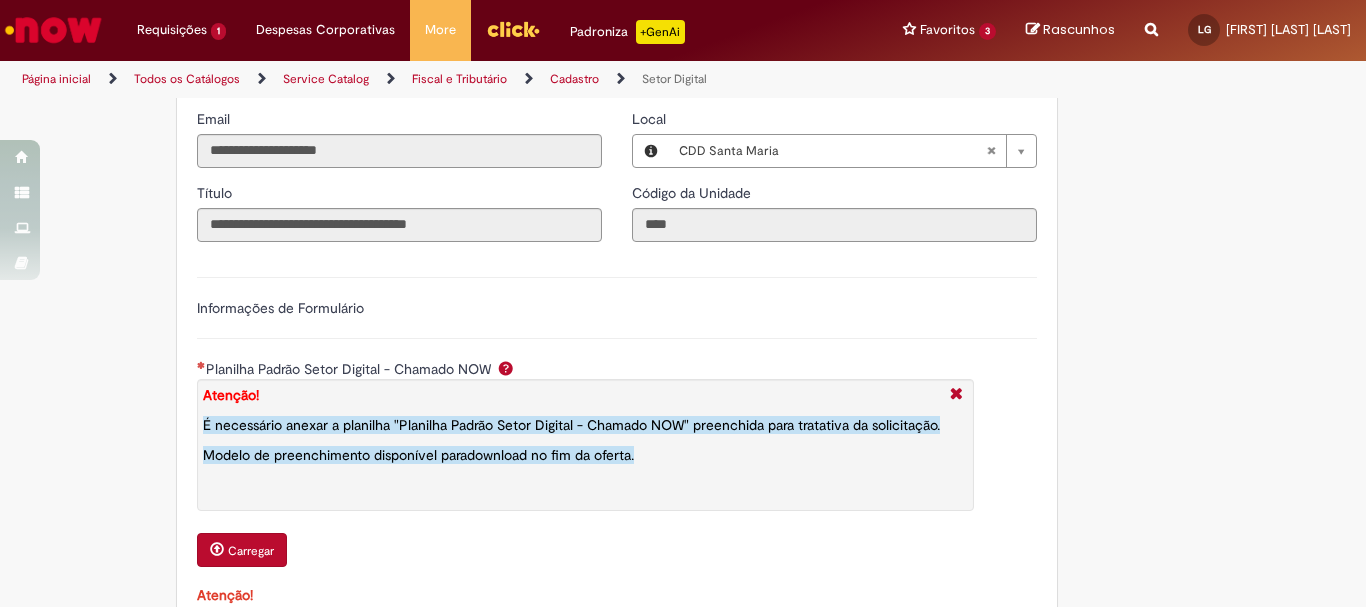 scroll, scrollTop: 583, scrollLeft: 0, axis: vertical 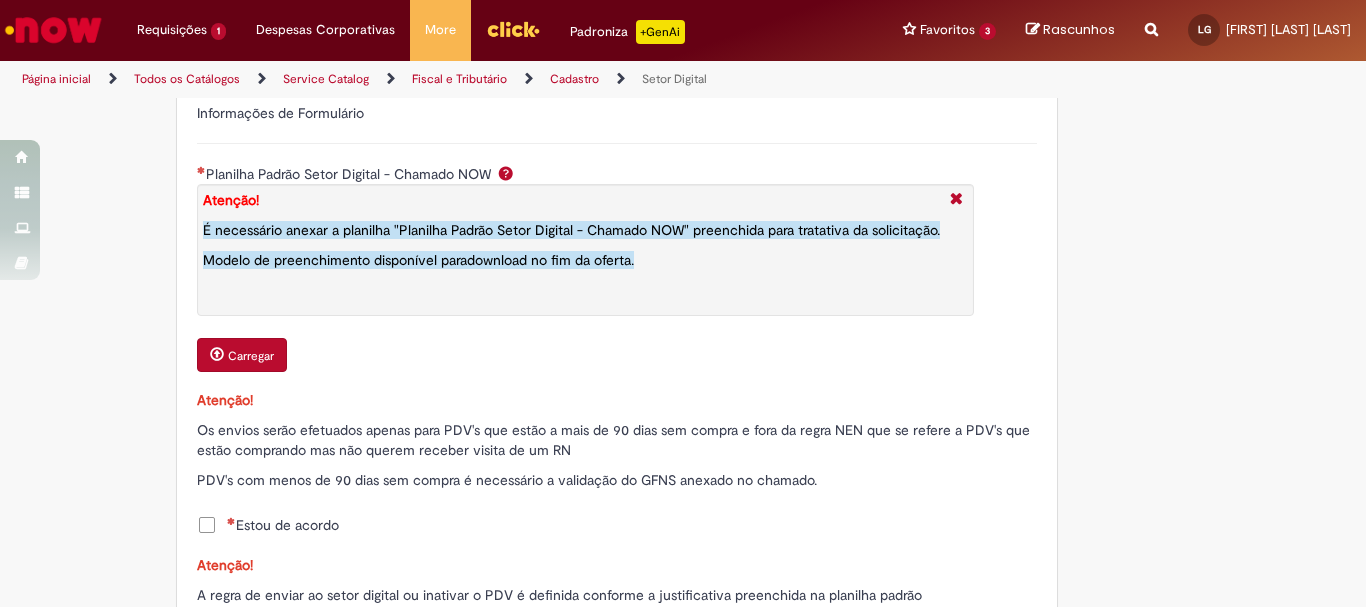 click on "Carregar" at bounding box center [251, 356] 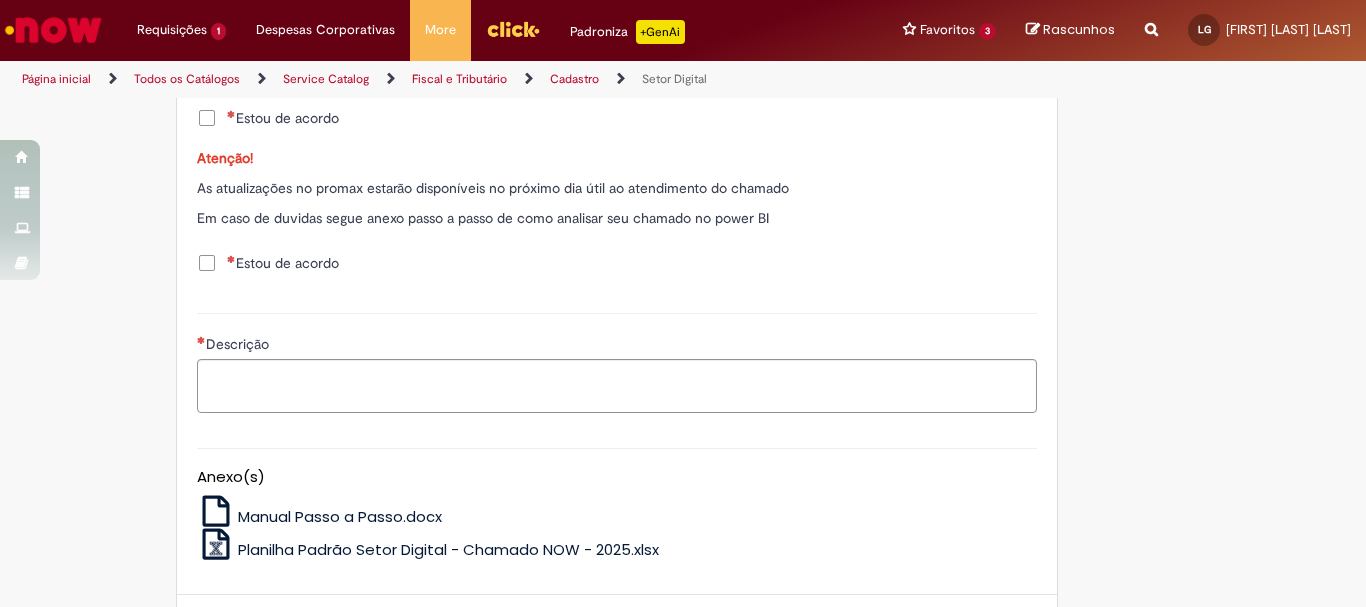 scroll, scrollTop: 1338, scrollLeft: 0, axis: vertical 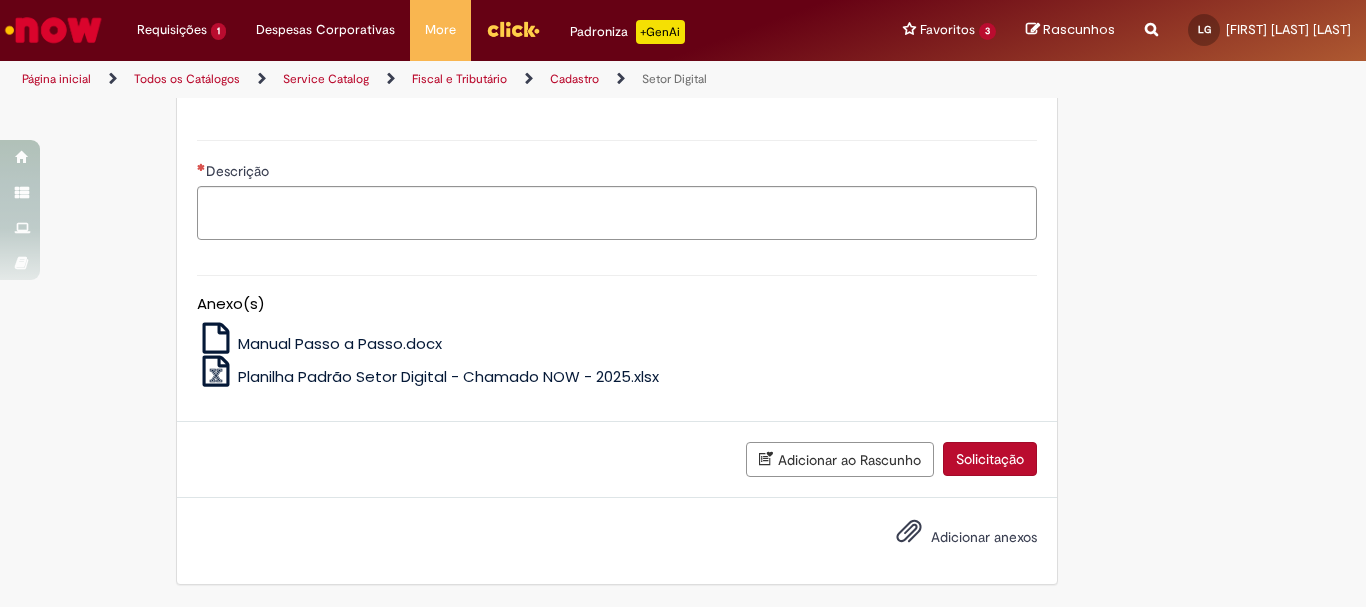 click on "Planilha Padrão Setor Digital - Chamado NOW - 2025.xlsx" at bounding box center [448, 376] 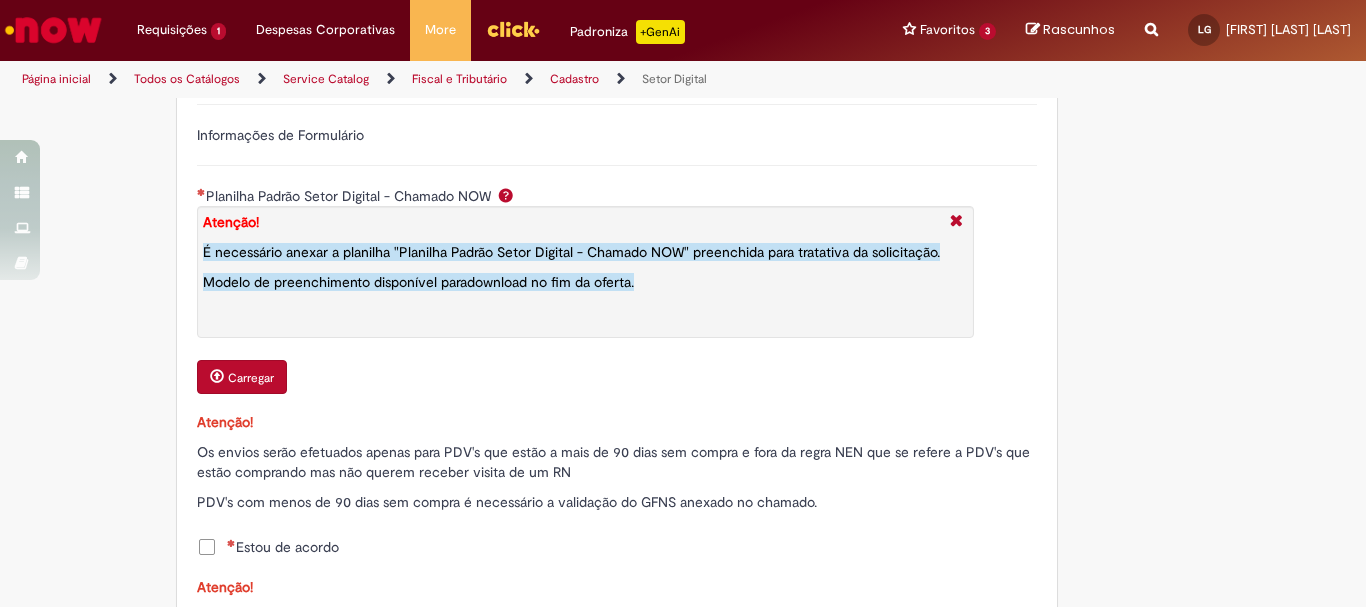 scroll, scrollTop: 756, scrollLeft: 0, axis: vertical 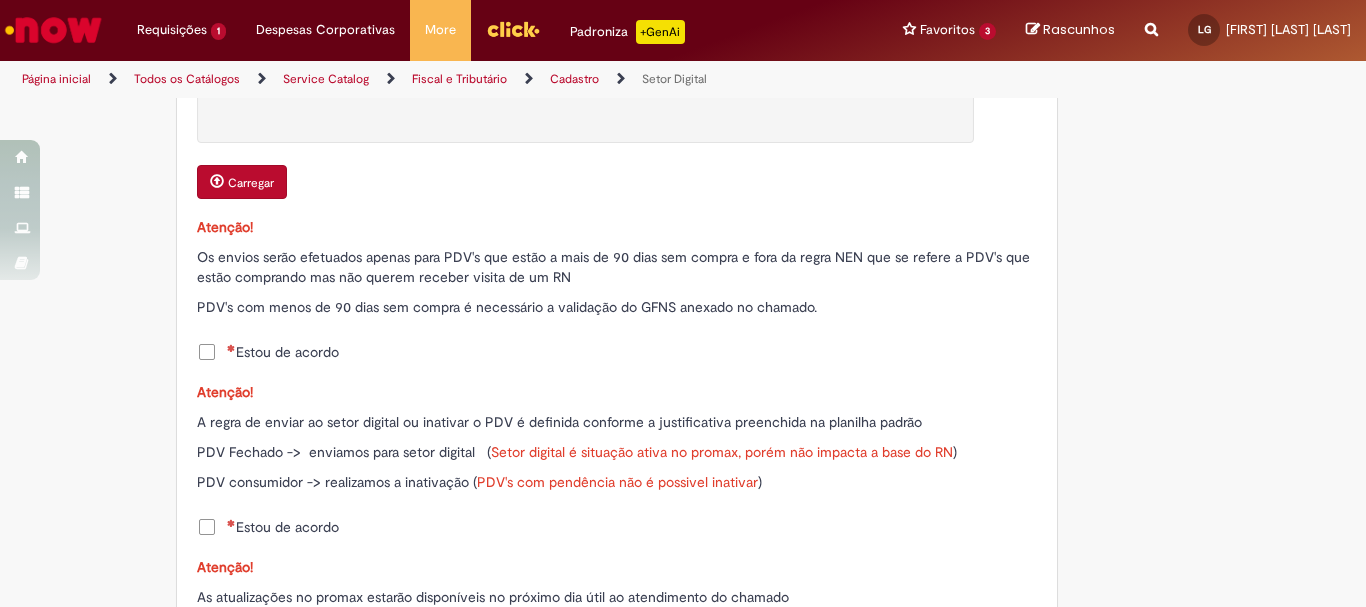 click on "Estou de acordo" at bounding box center [283, 352] 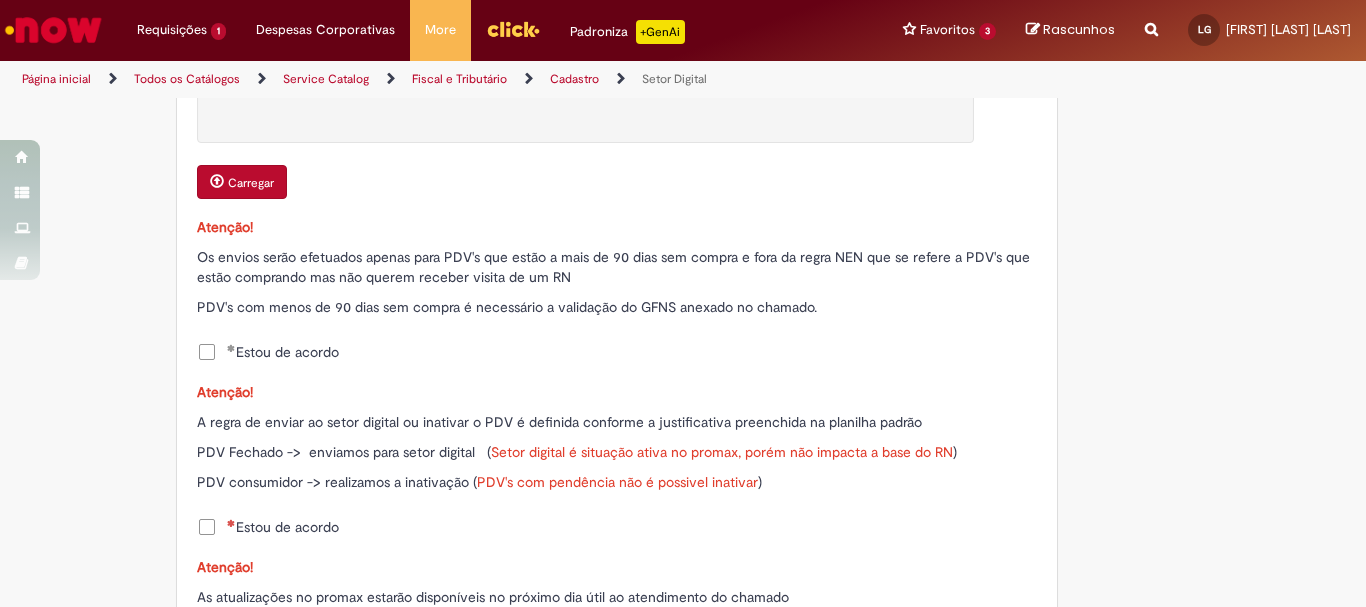 drag, startPoint x: 192, startPoint y: 533, endPoint x: 267, endPoint y: 495, distance: 84.07735 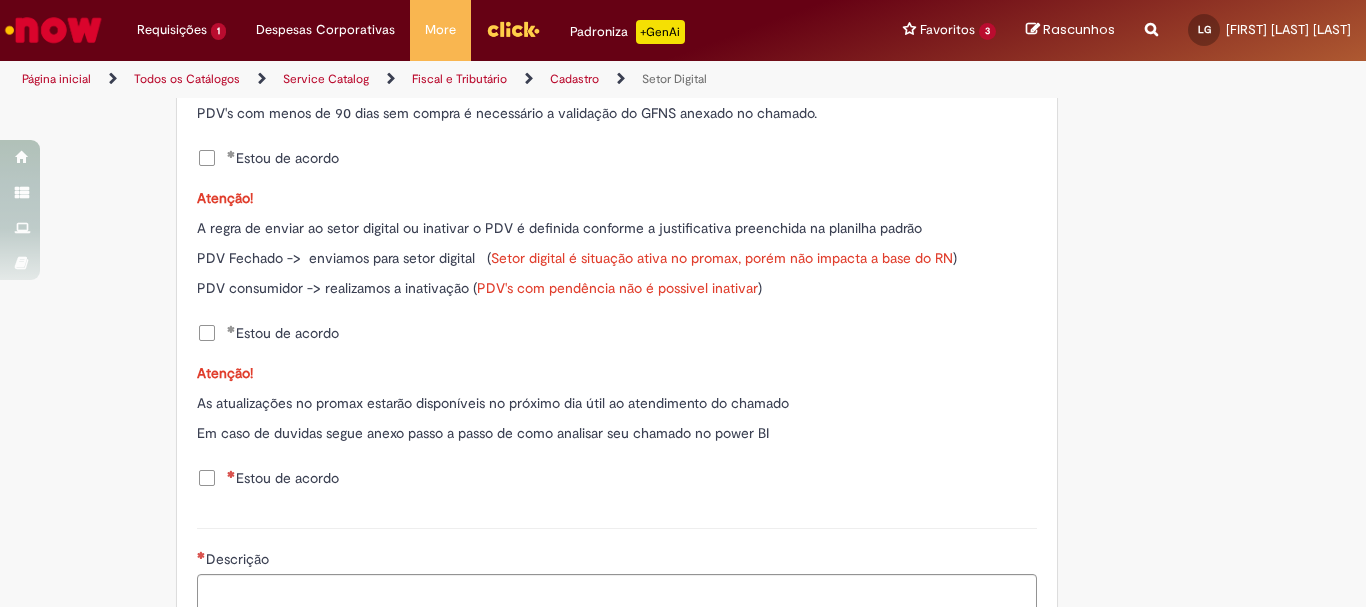 scroll, scrollTop: 1144, scrollLeft: 0, axis: vertical 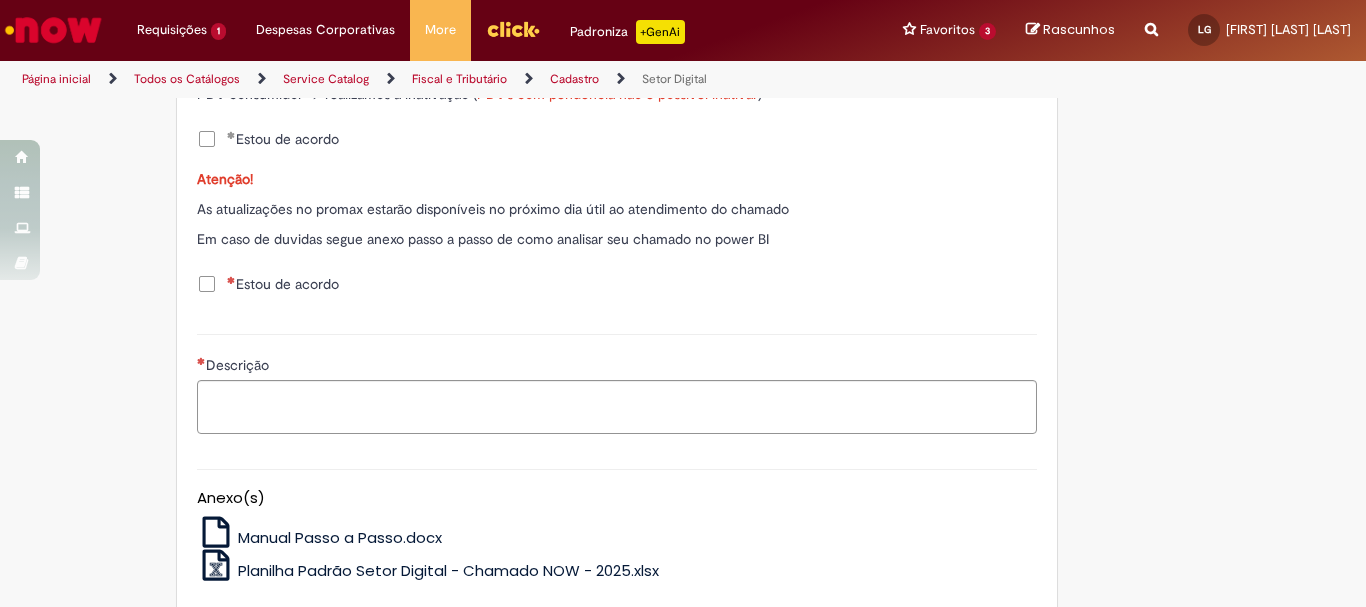 click on "Estou de acordo" at bounding box center [283, 284] 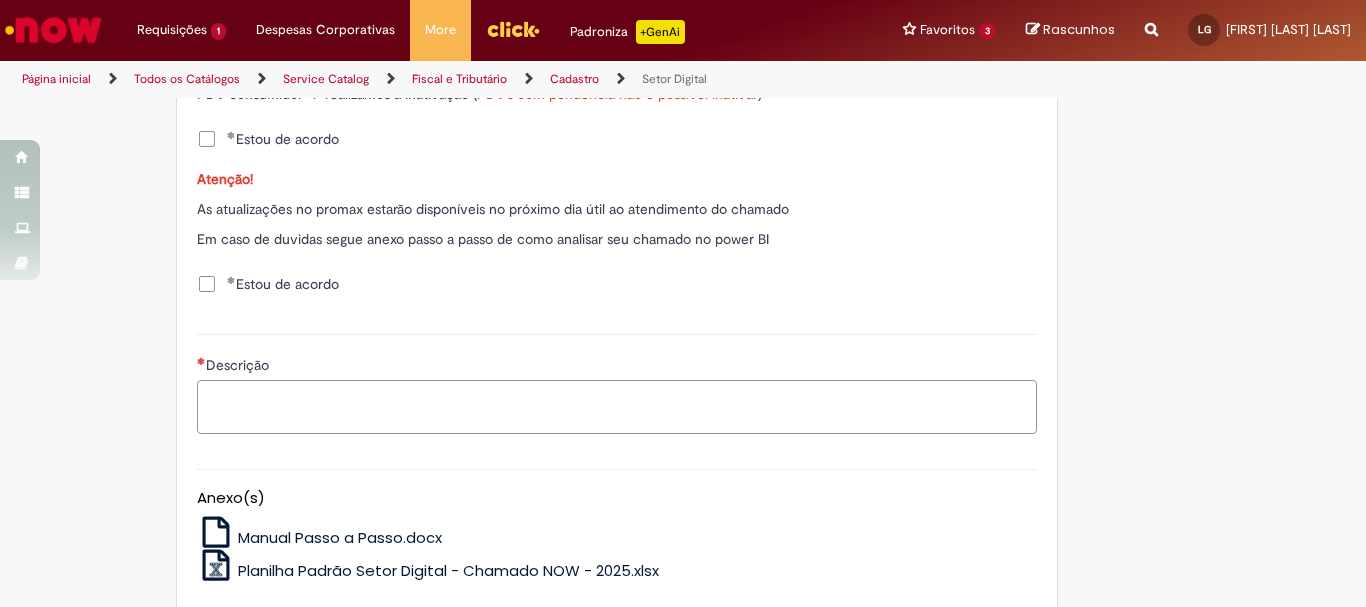 click on "Descrição" at bounding box center [617, 407] 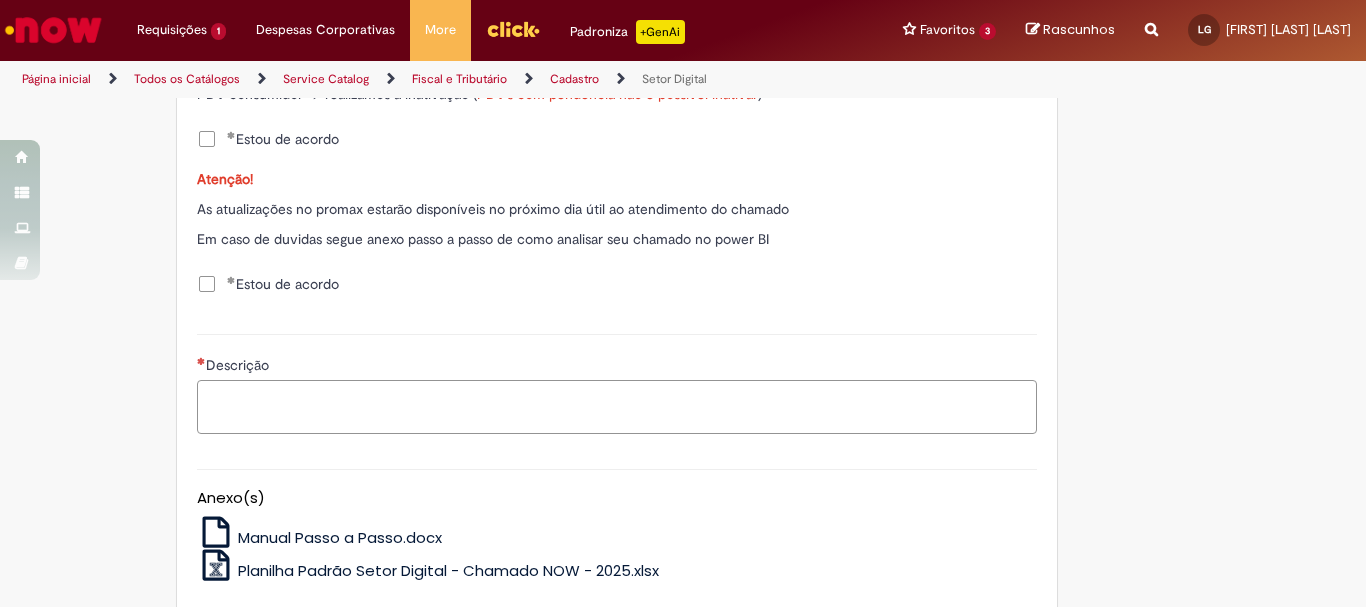 scroll, scrollTop: 1338, scrollLeft: 0, axis: vertical 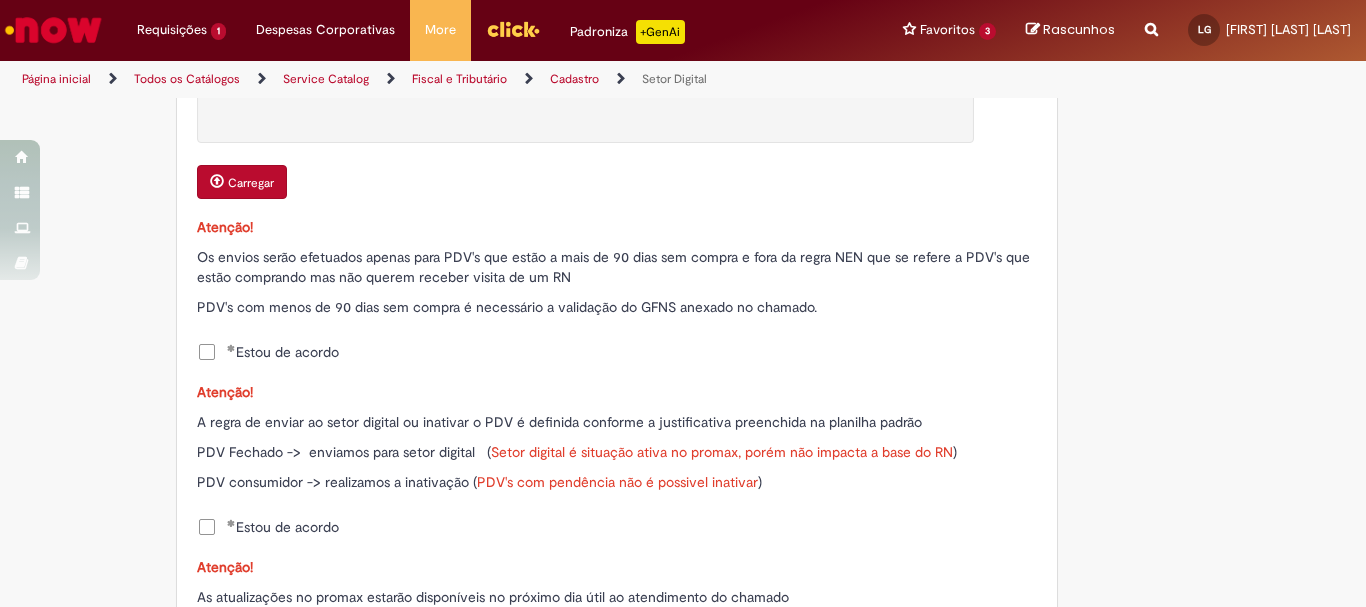 click on "Carregar" at bounding box center [251, 183] 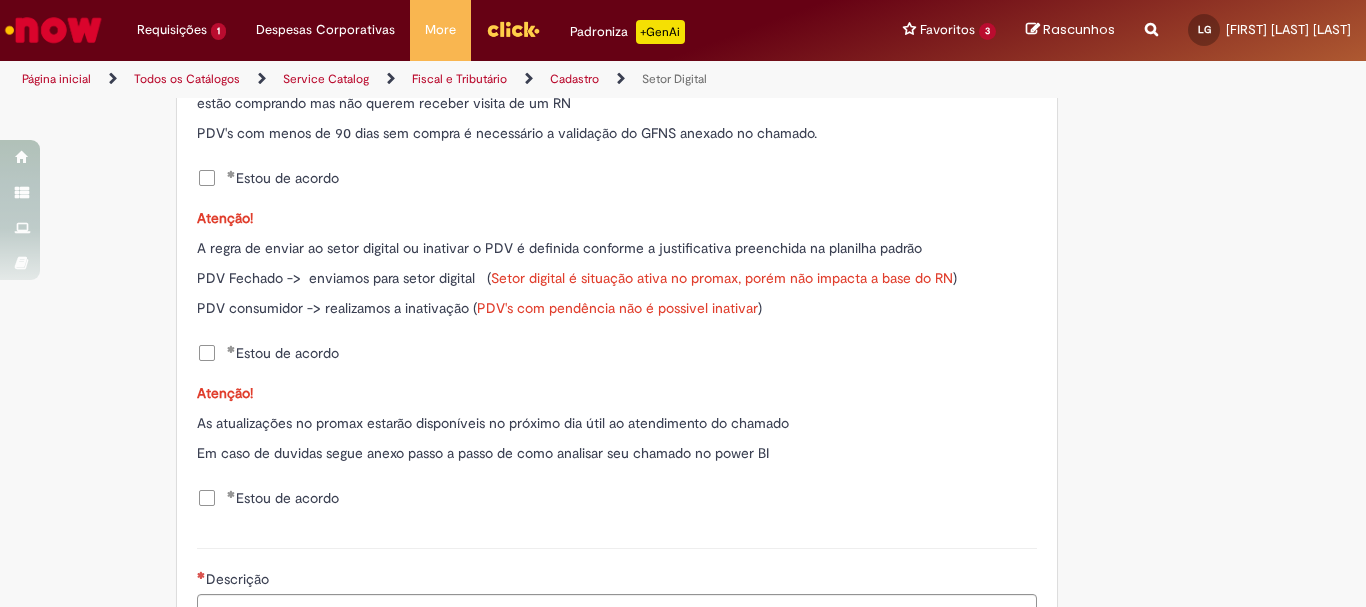 scroll, scrollTop: 1144, scrollLeft: 0, axis: vertical 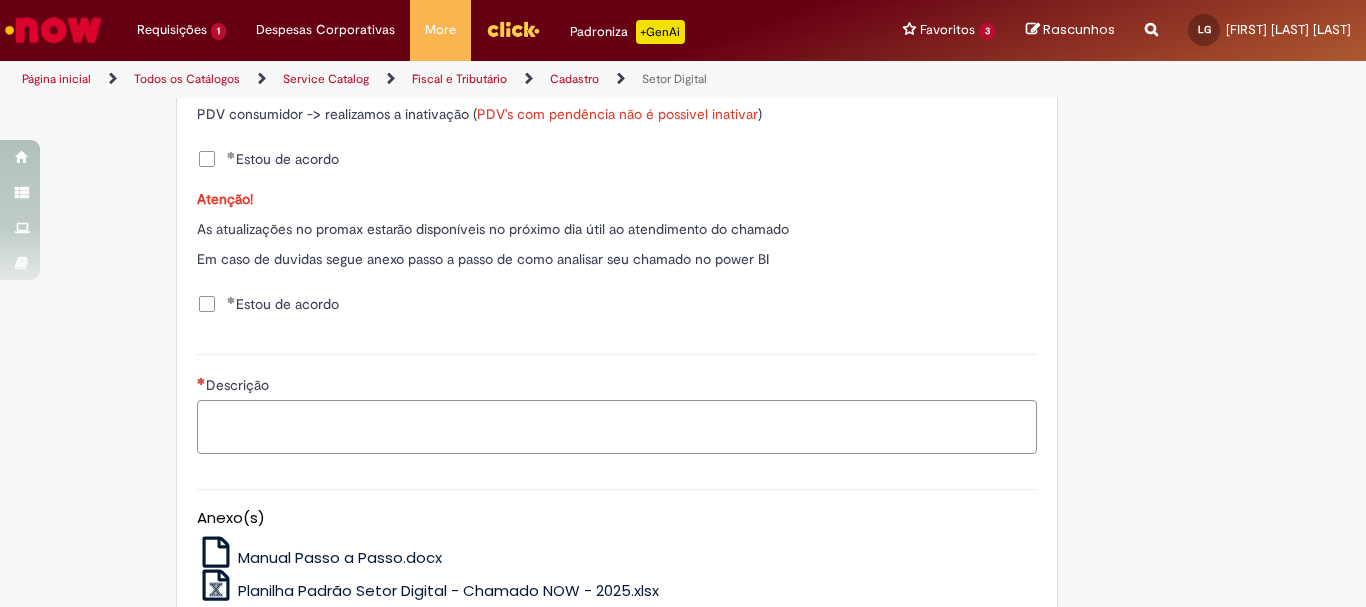 click on "Descrição" at bounding box center (617, 427) 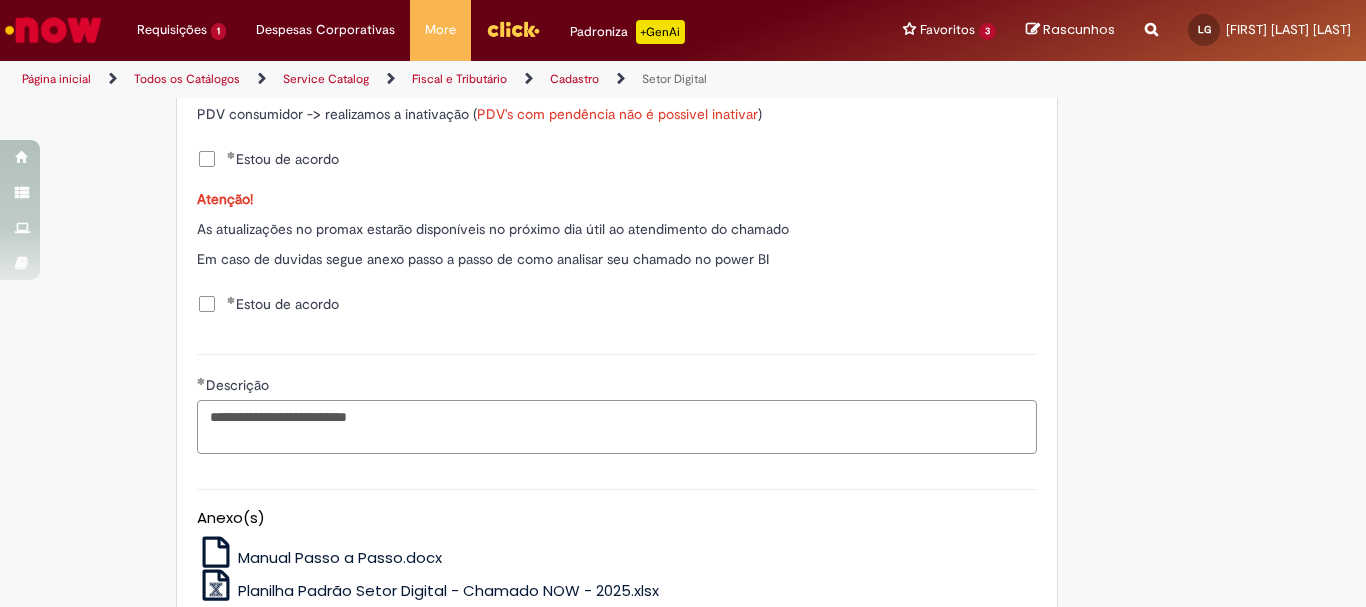 scroll, scrollTop: 1358, scrollLeft: 0, axis: vertical 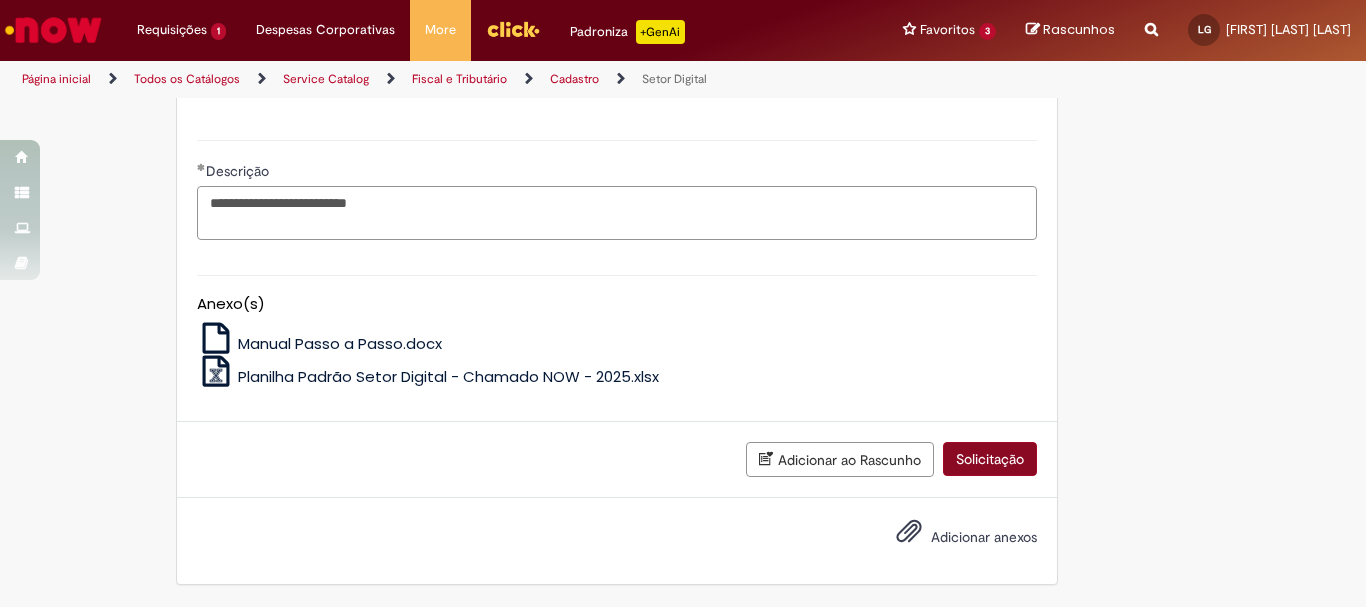 type on "**********" 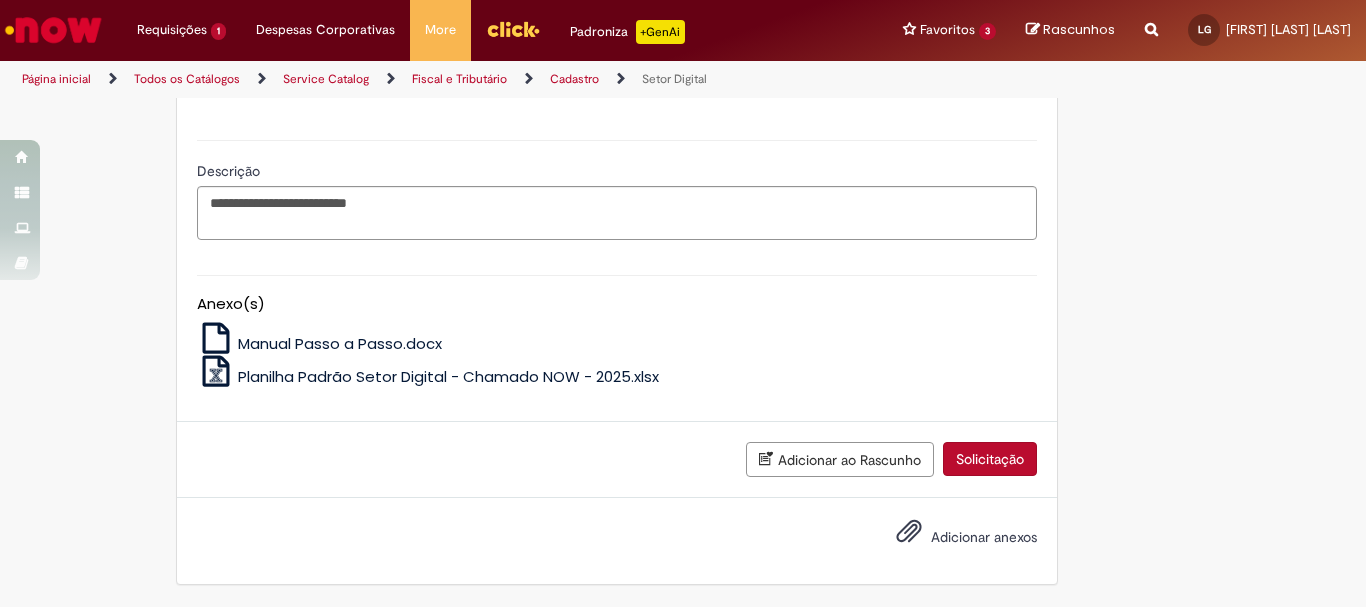 click on "Solicitação" at bounding box center (990, 459) 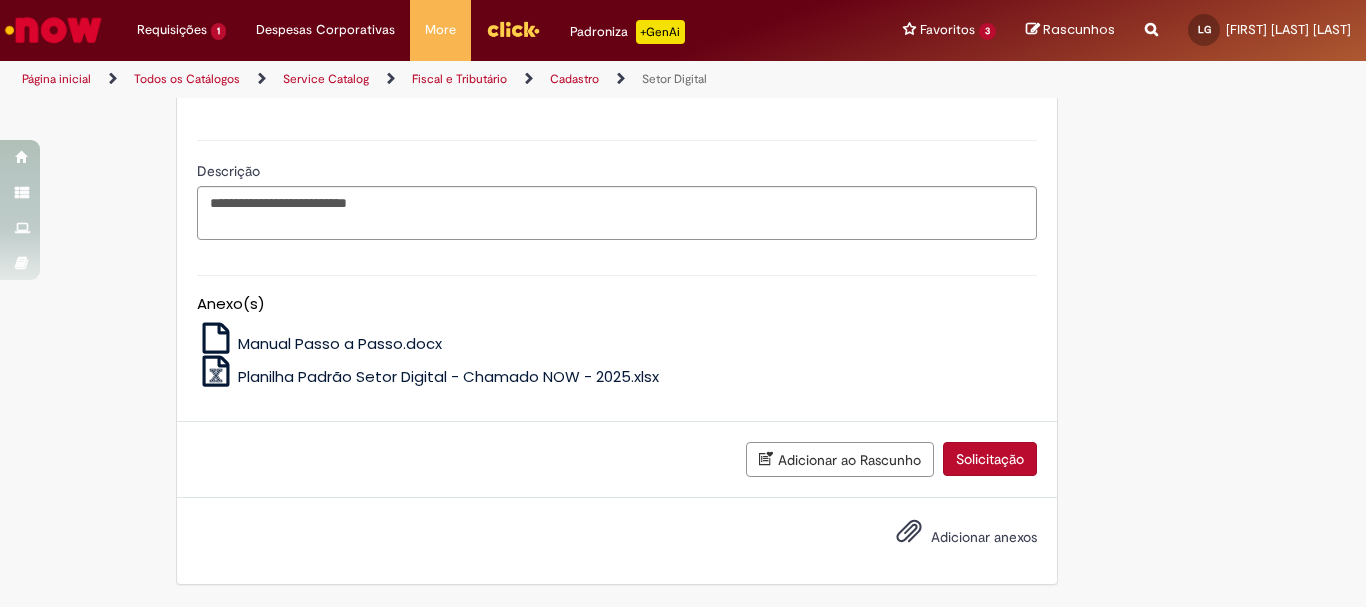 scroll, scrollTop: 1312, scrollLeft: 0, axis: vertical 